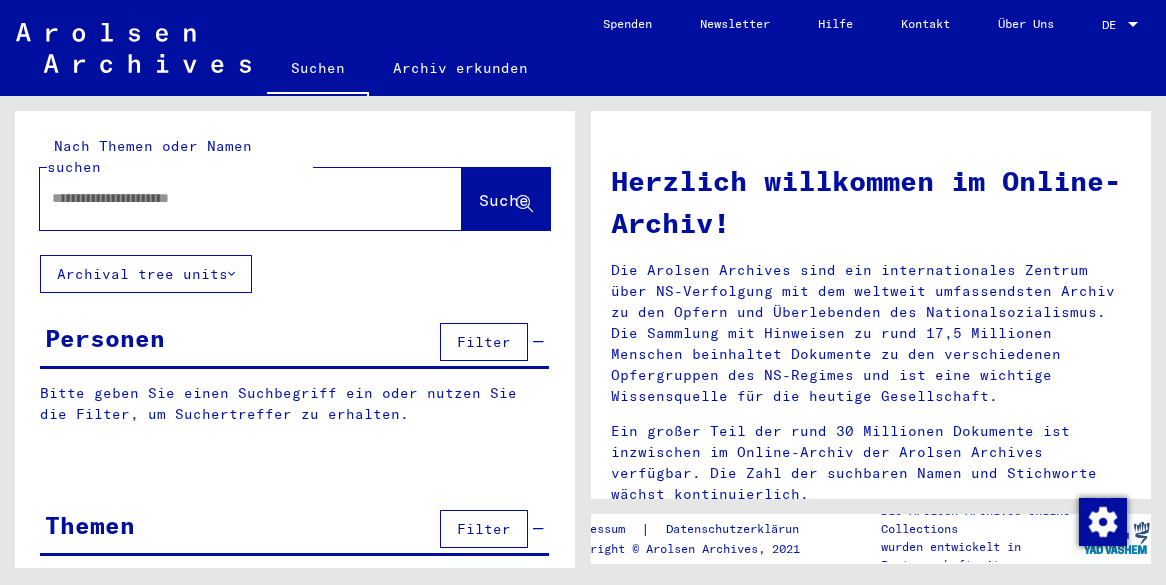 scroll, scrollTop: 0, scrollLeft: 0, axis: both 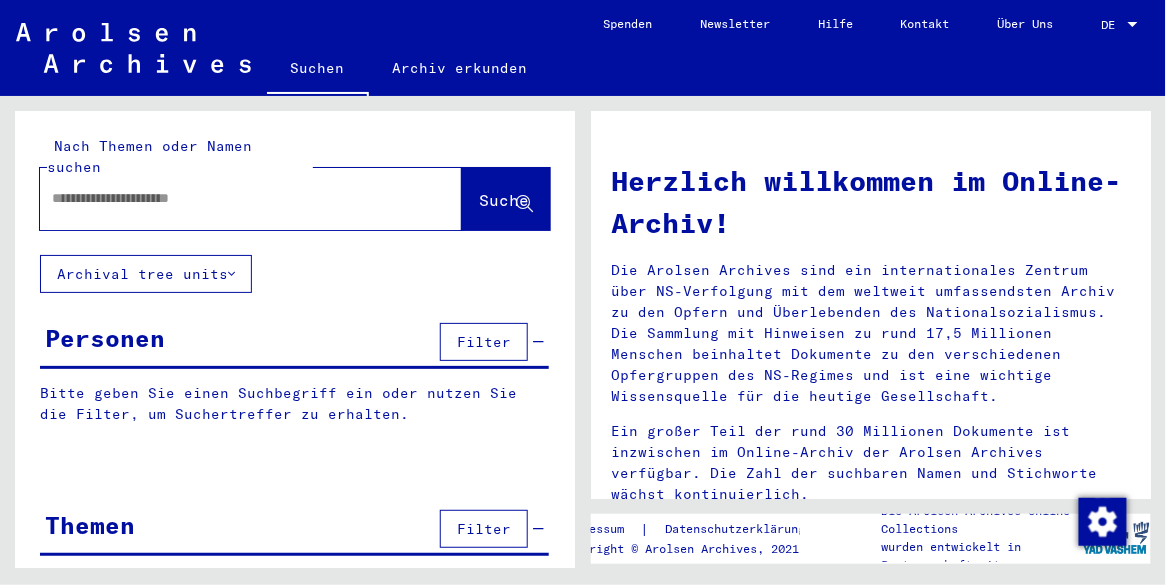 click at bounding box center (227, 198) 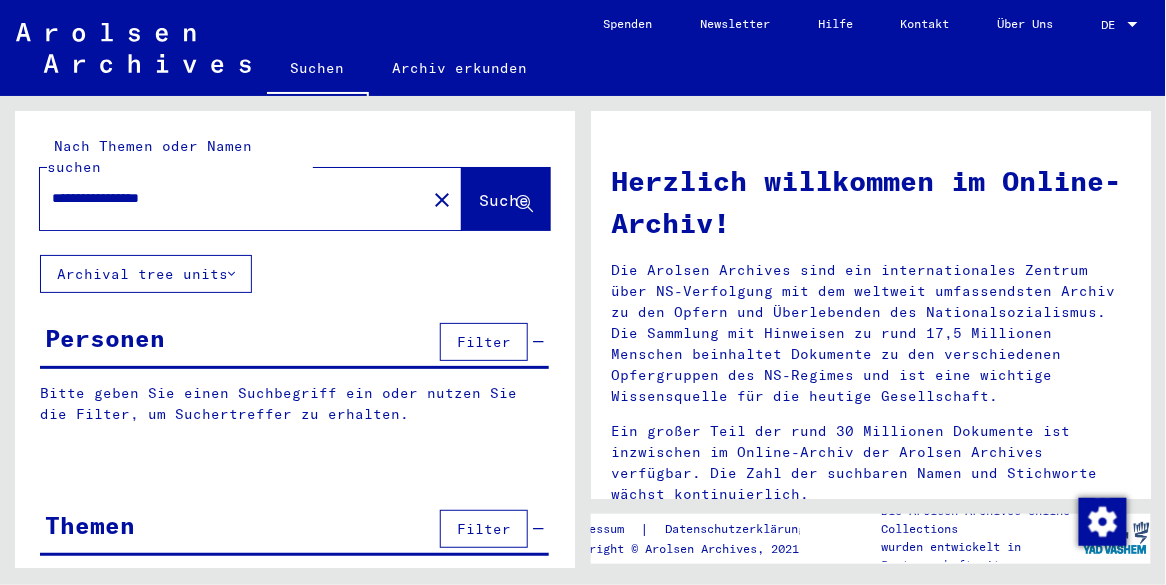type on "**********" 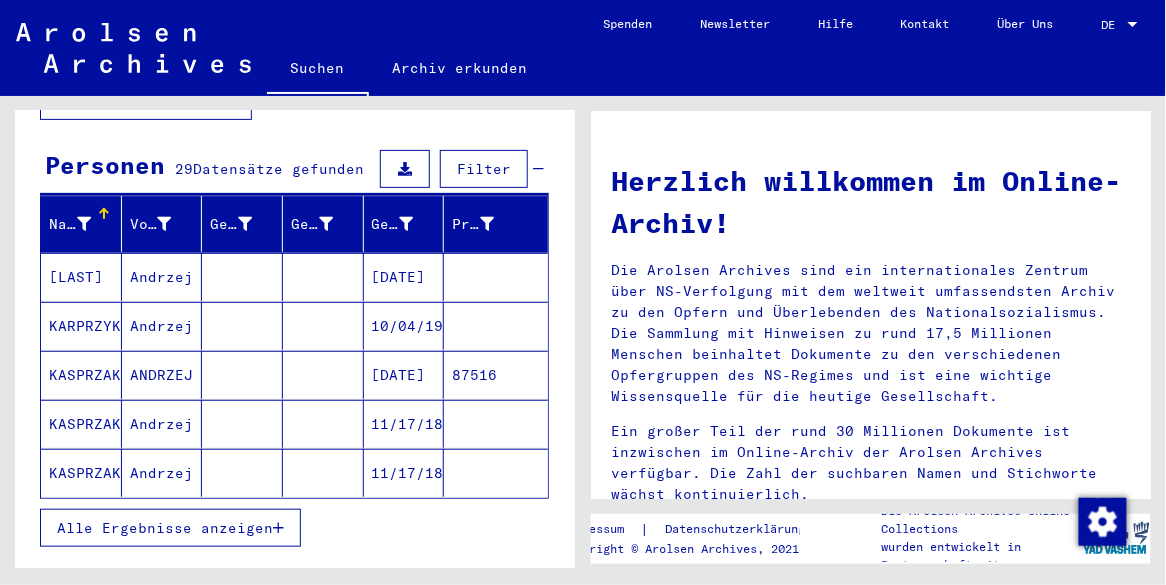 scroll, scrollTop: 183, scrollLeft: 0, axis: vertical 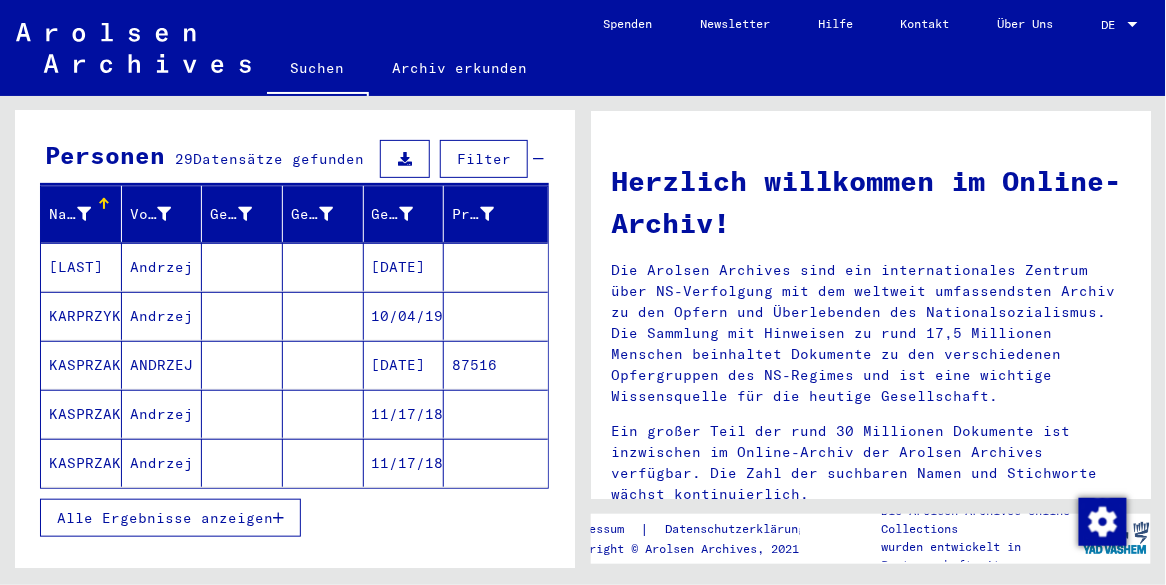 click on "Alle Ergebnisse anzeigen" at bounding box center [165, 518] 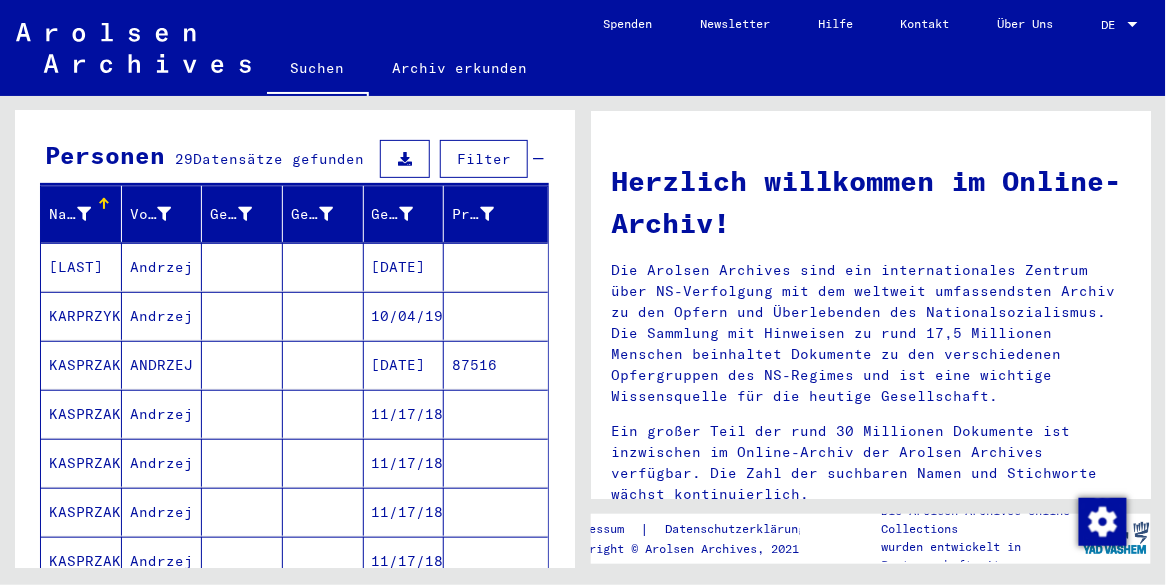 click at bounding box center [323, 316] 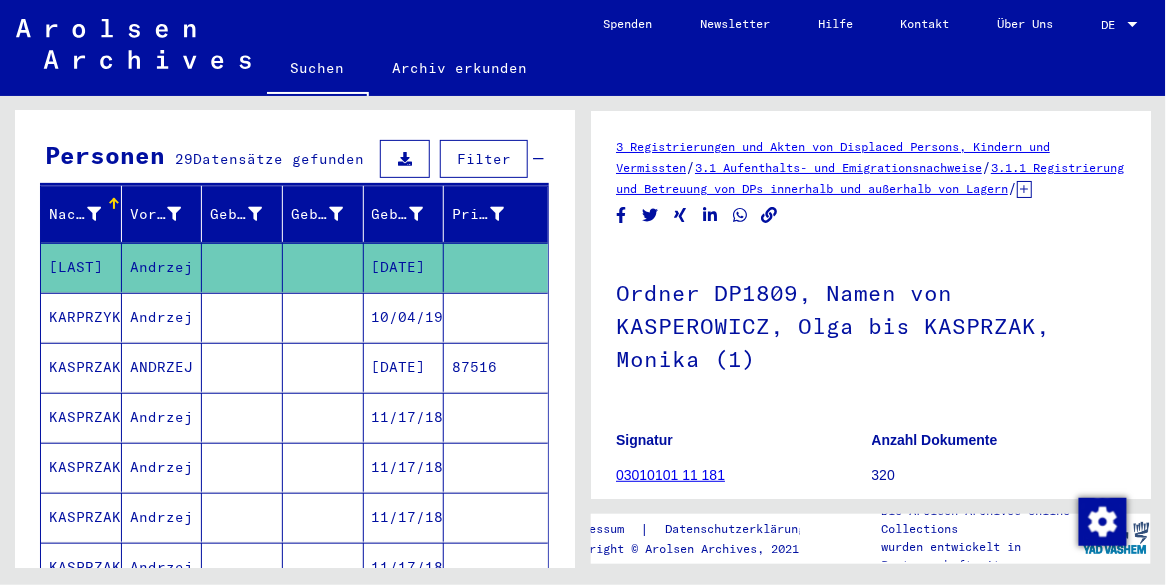 scroll, scrollTop: 0, scrollLeft: 0, axis: both 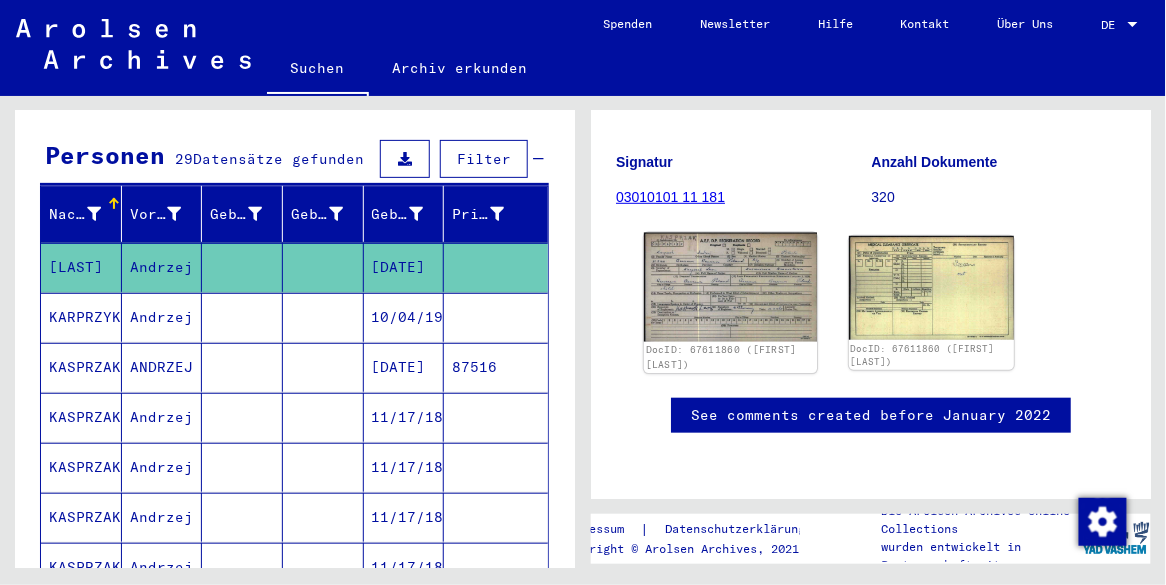 click 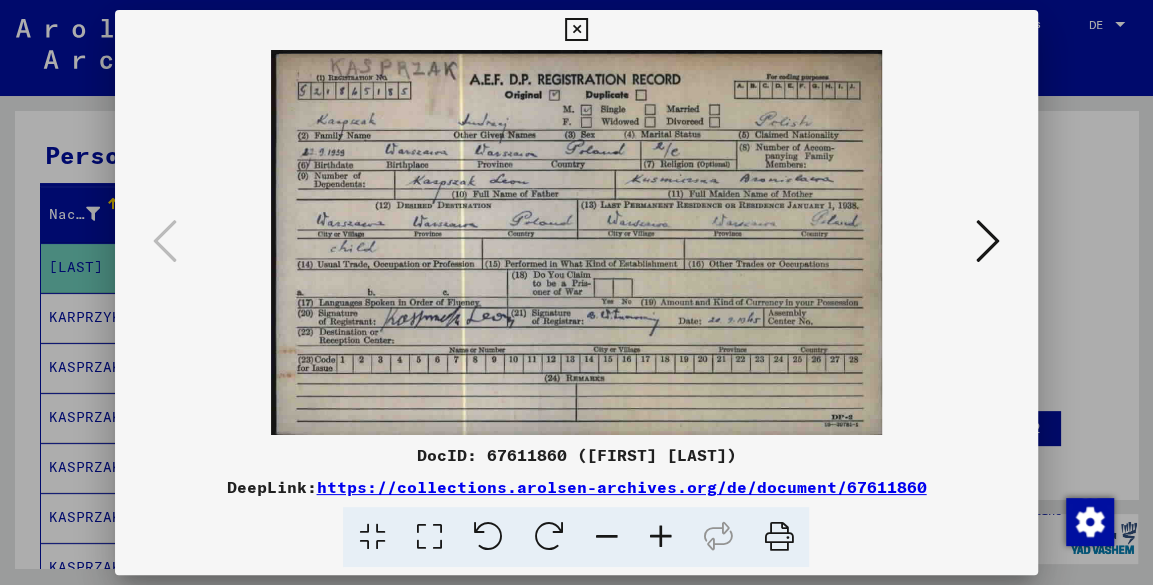 click at bounding box center (576, 30) 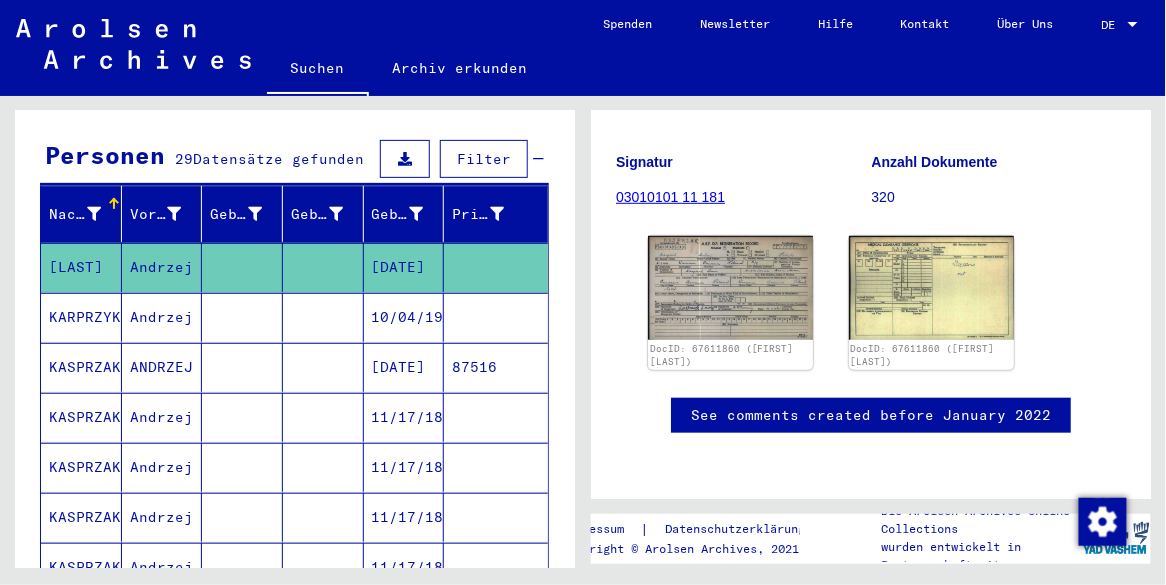 click on "10/04/1919" at bounding box center (404, 367) 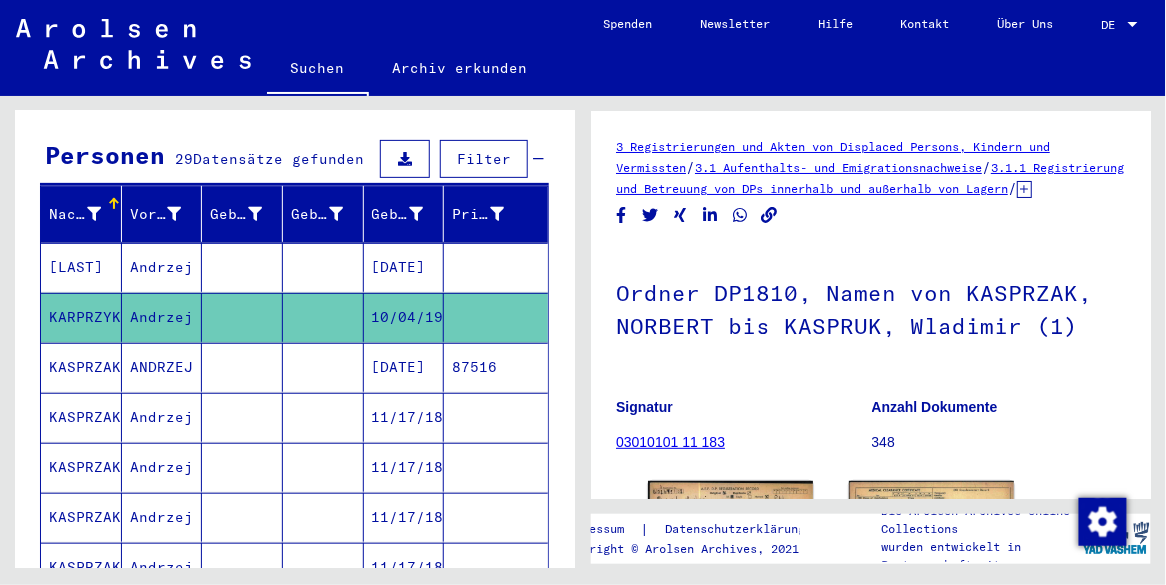 scroll, scrollTop: 0, scrollLeft: 0, axis: both 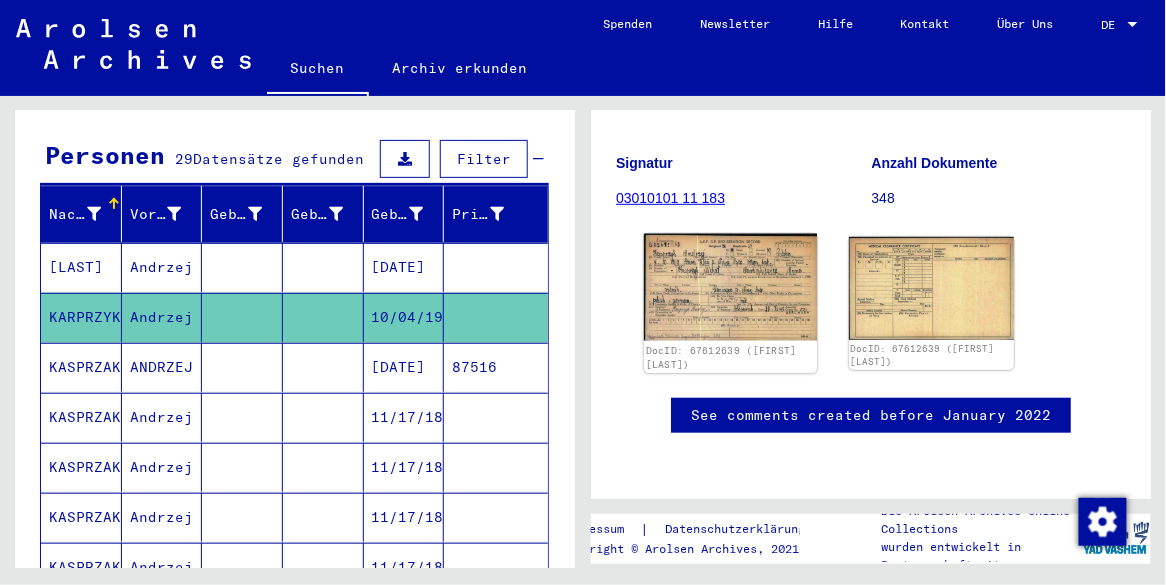 click 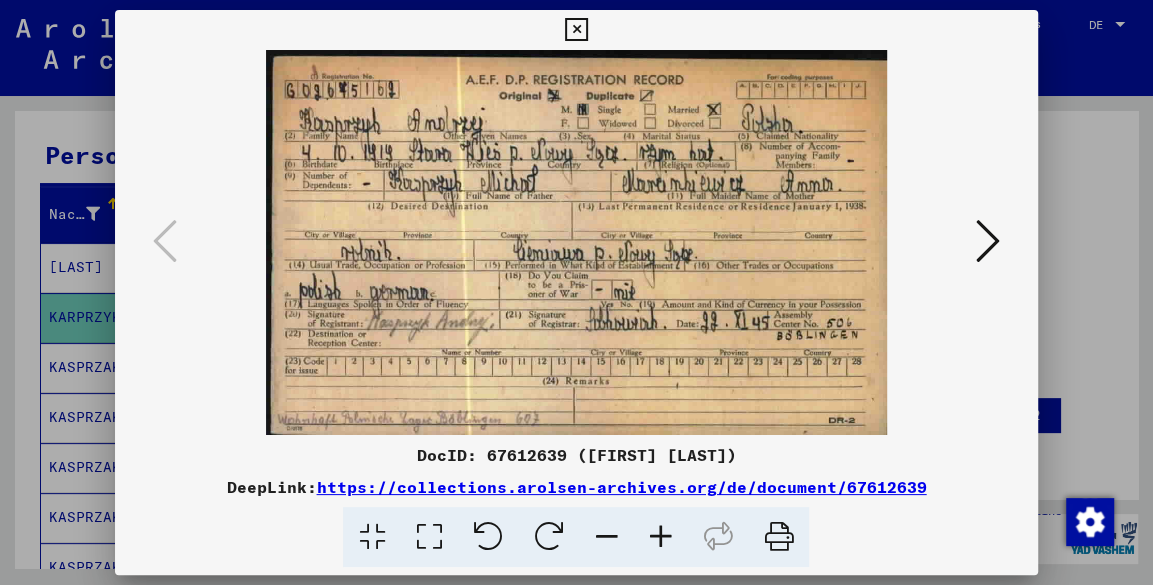 click at bounding box center [576, 30] 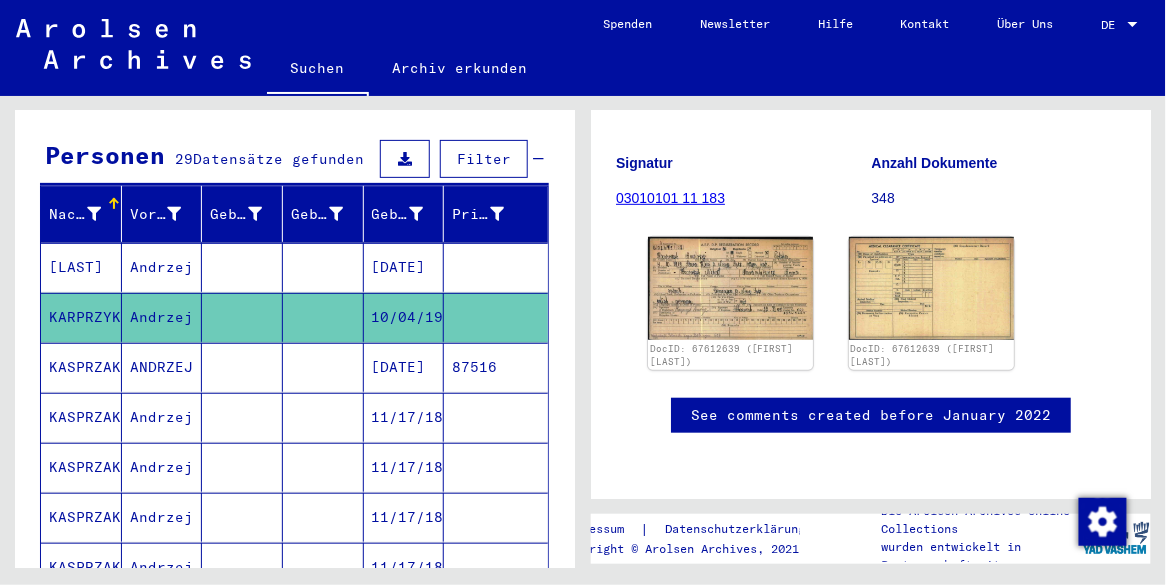 click on "87516" at bounding box center (496, 417) 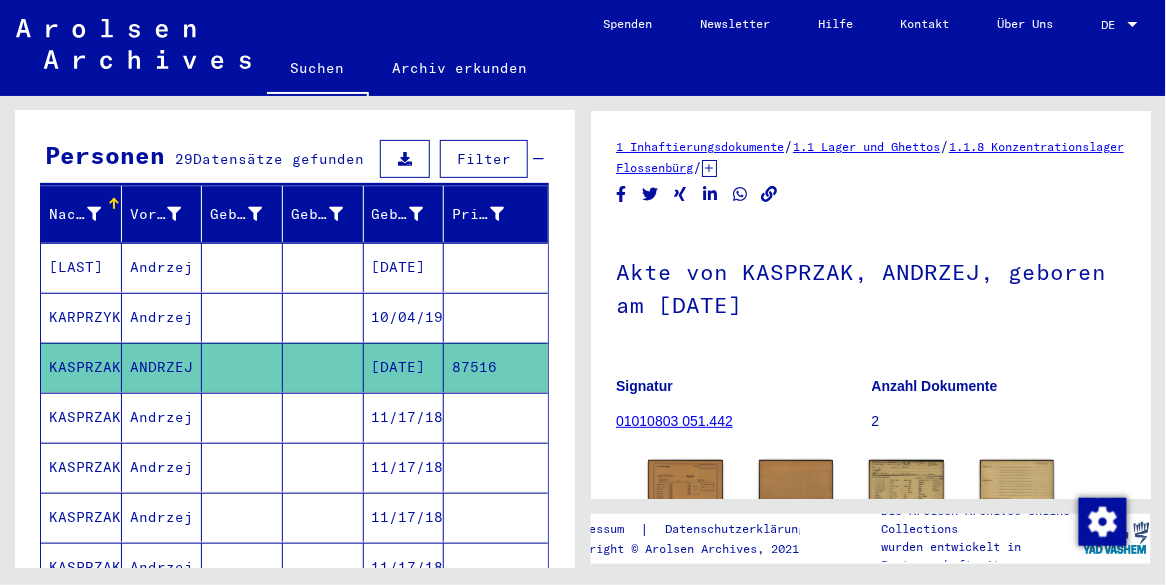 scroll, scrollTop: 0, scrollLeft: 0, axis: both 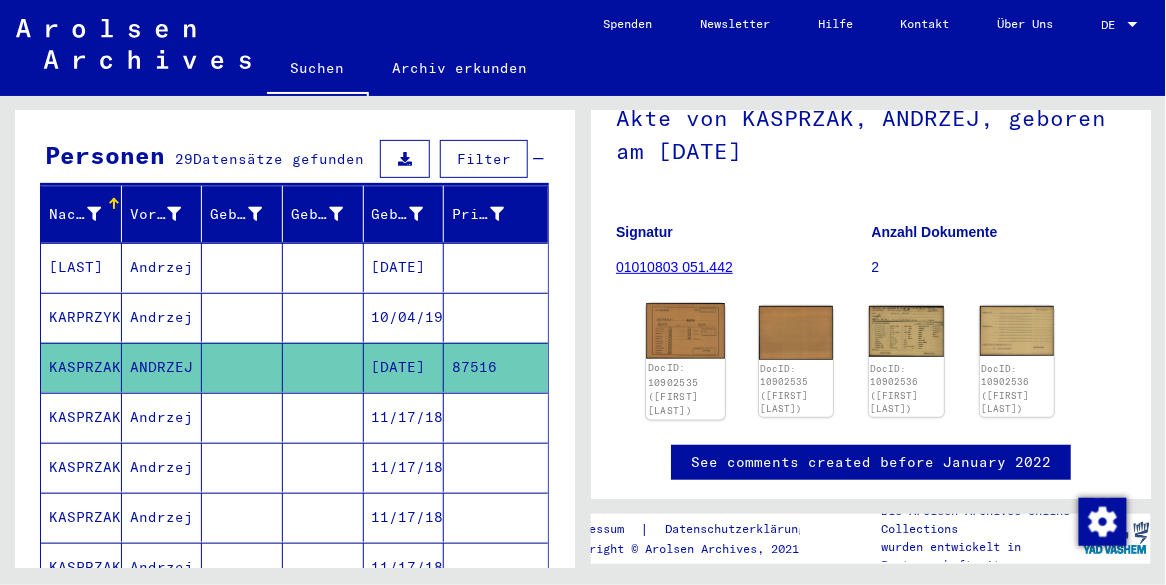 click 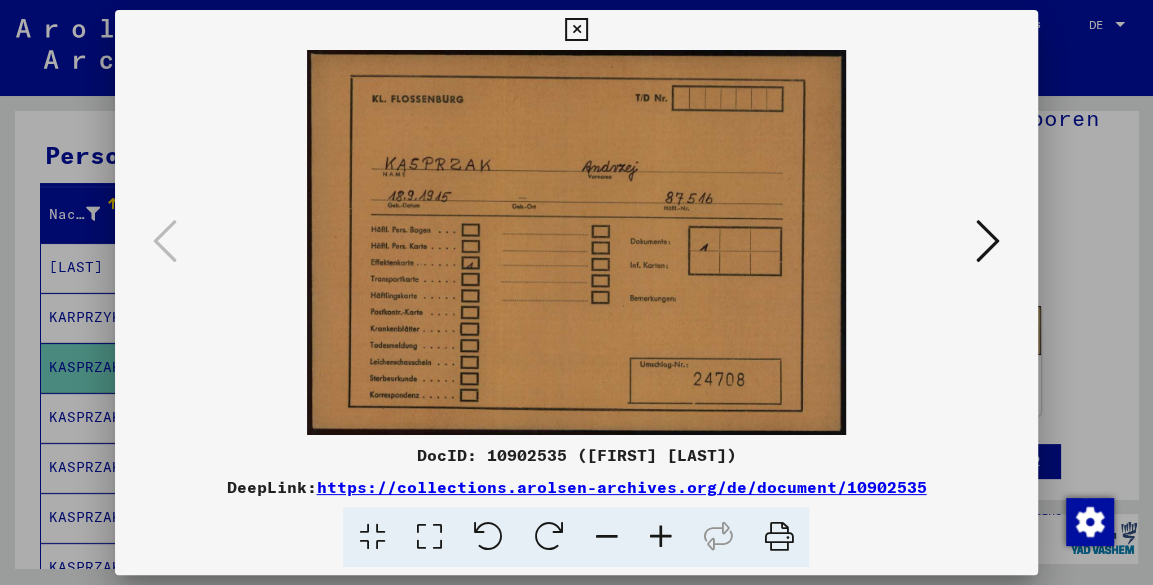 click at bounding box center [576, 30] 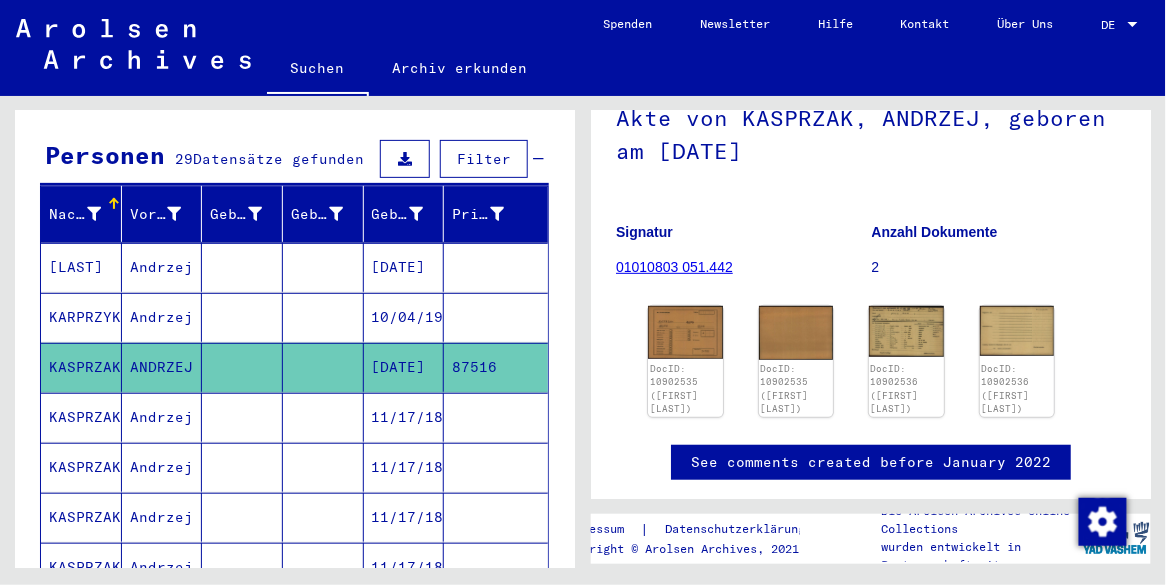 click at bounding box center (496, 467) 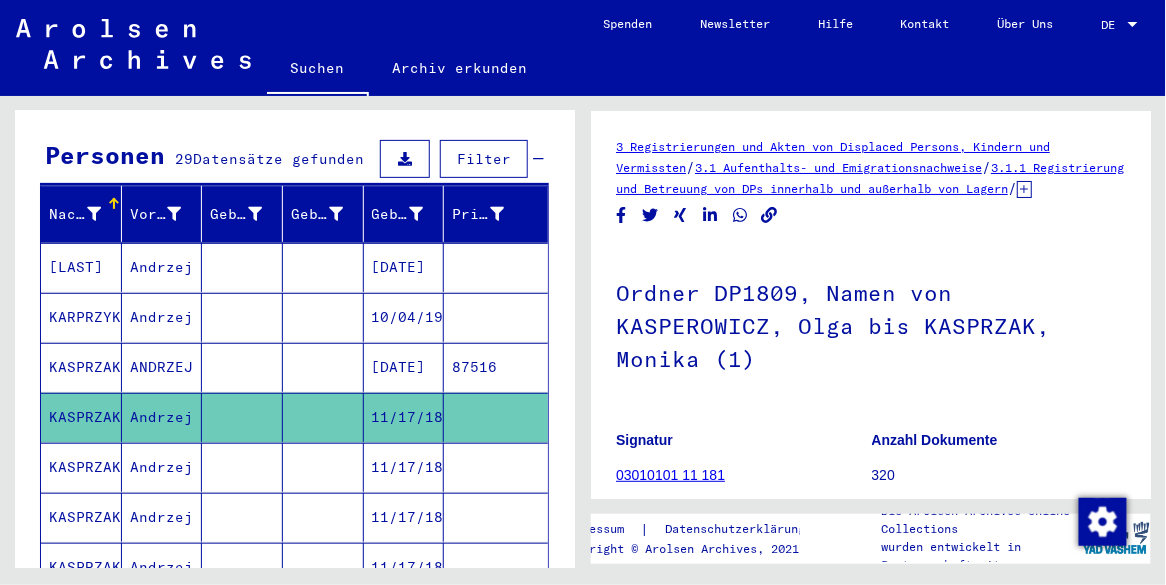 scroll, scrollTop: 0, scrollLeft: 0, axis: both 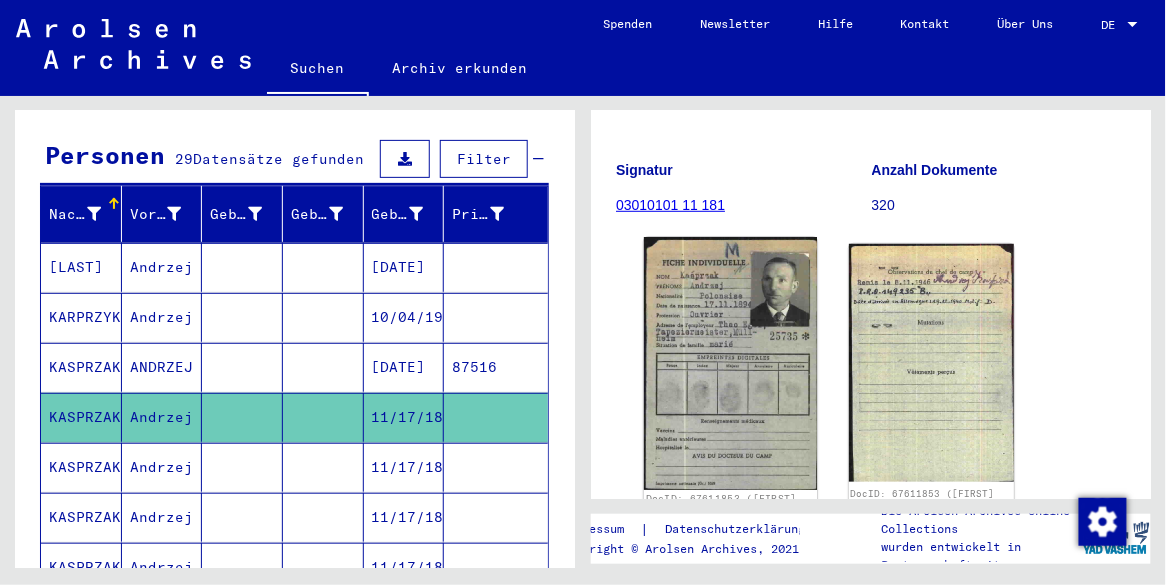 click 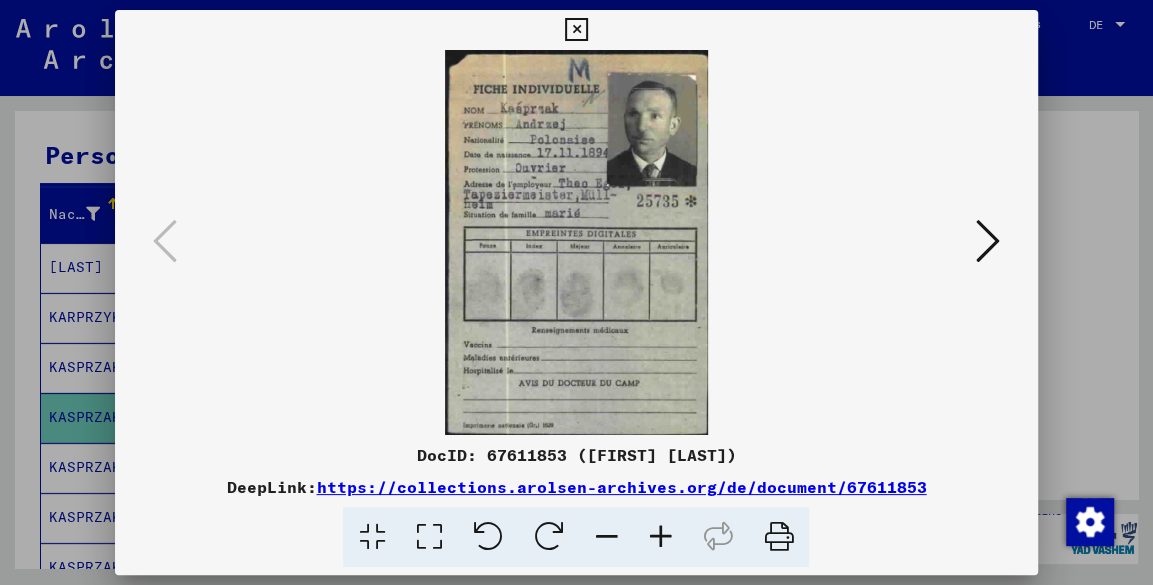 click at bounding box center (576, 30) 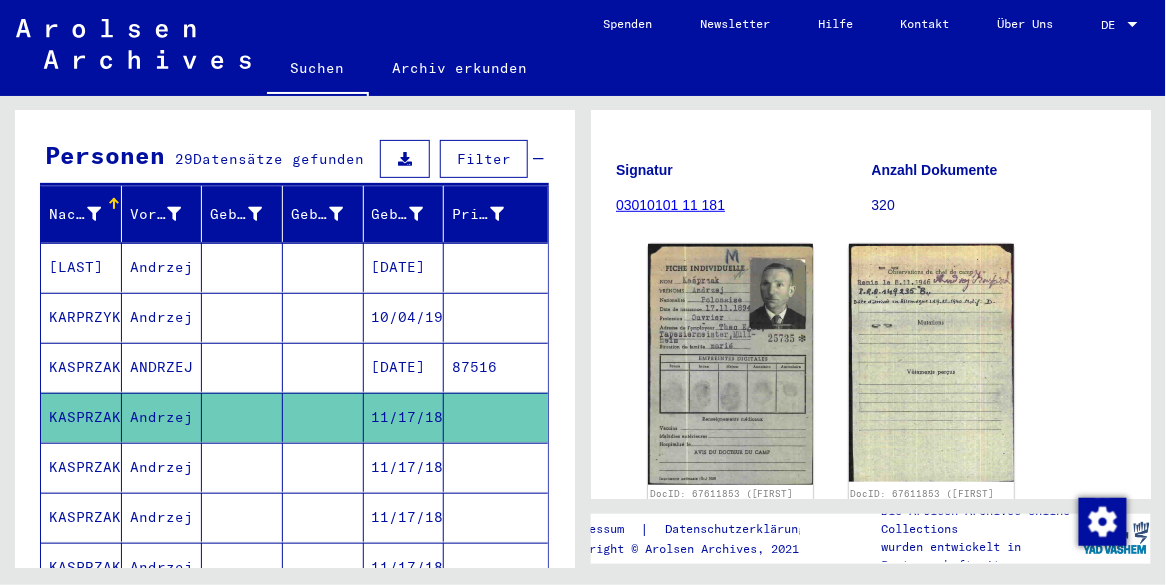 scroll, scrollTop: 419, scrollLeft: 0, axis: vertical 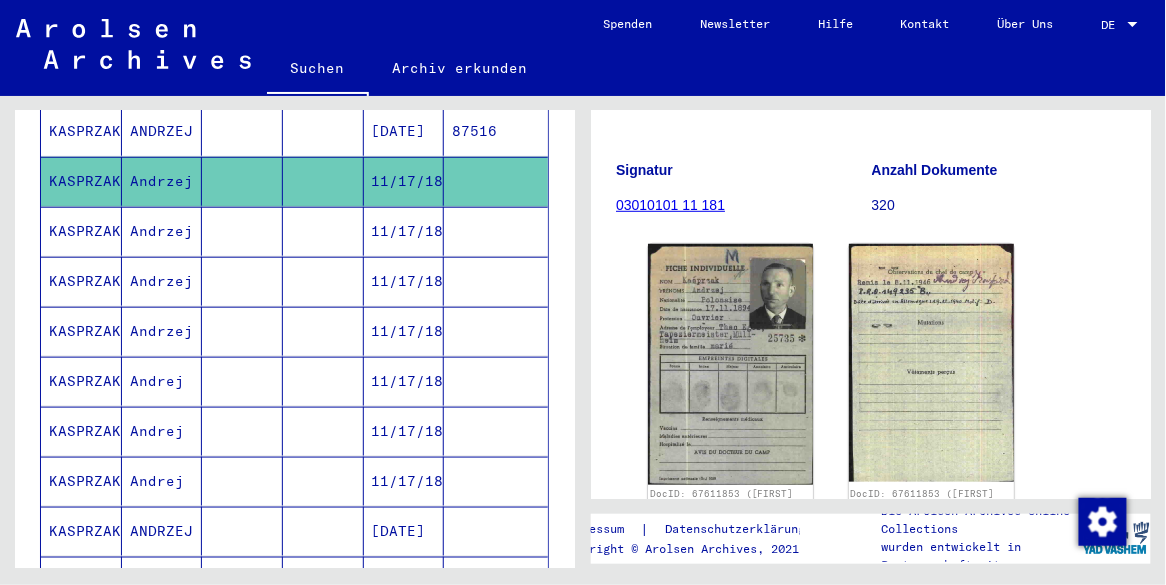 click on "[DATE]" at bounding box center [404, 581] 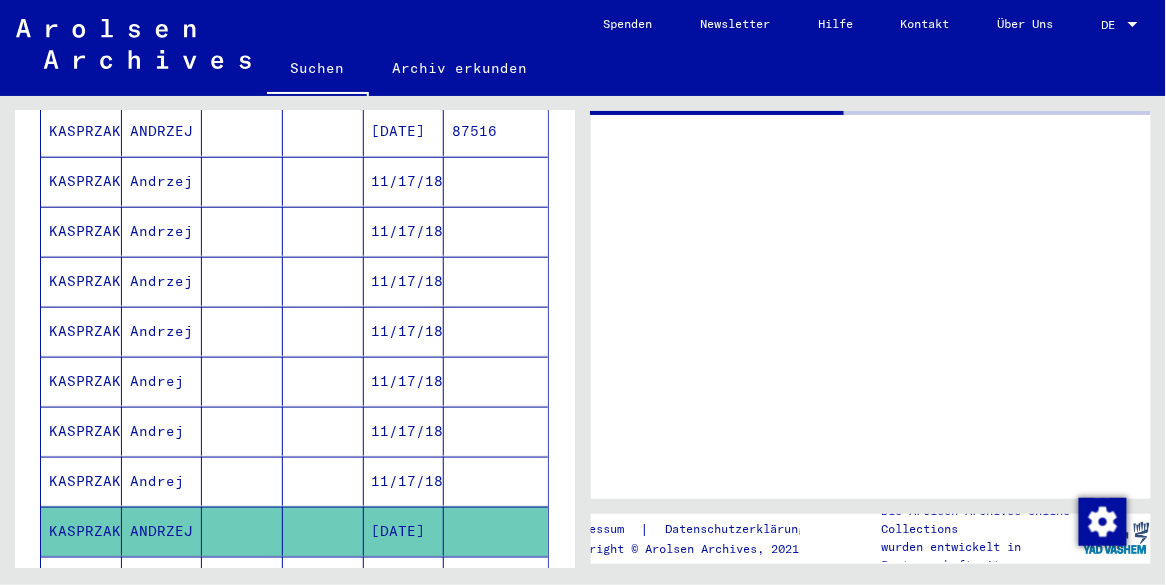 scroll, scrollTop: 0, scrollLeft: 0, axis: both 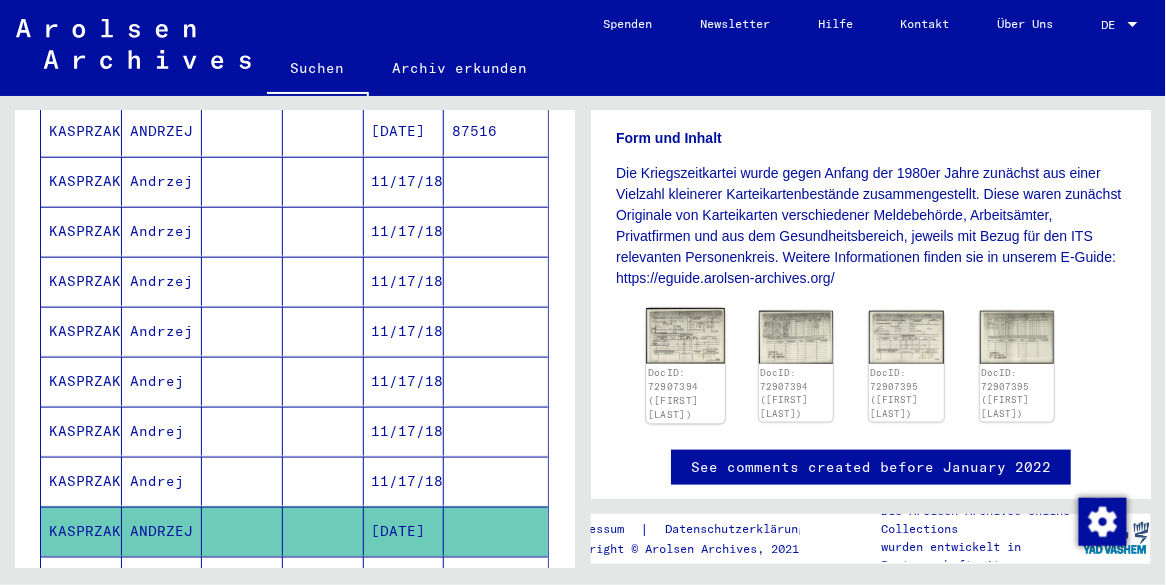 click 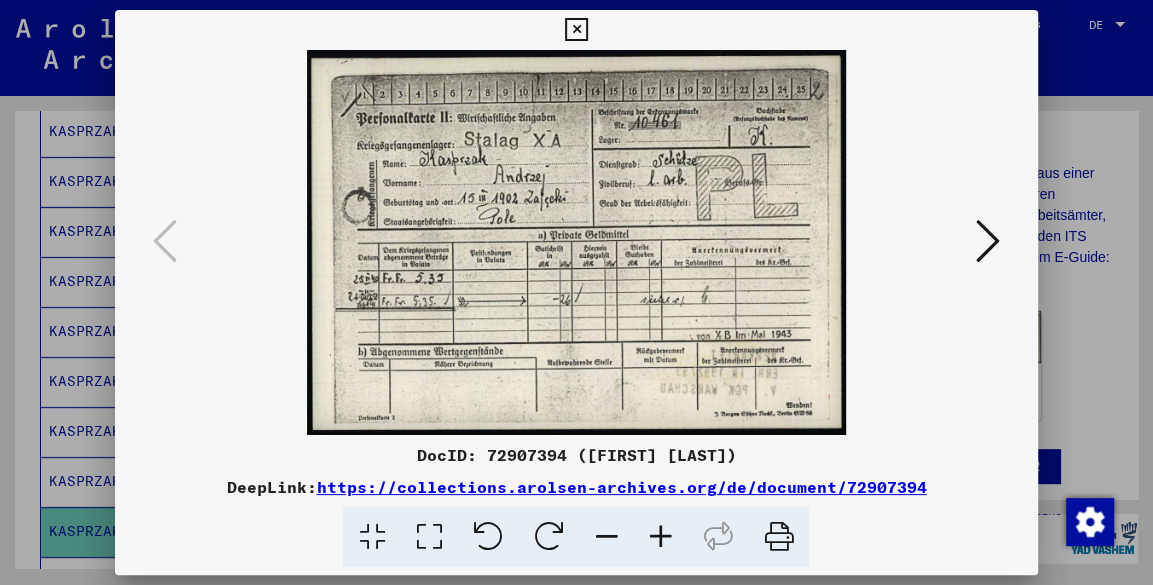 click at bounding box center (576, 30) 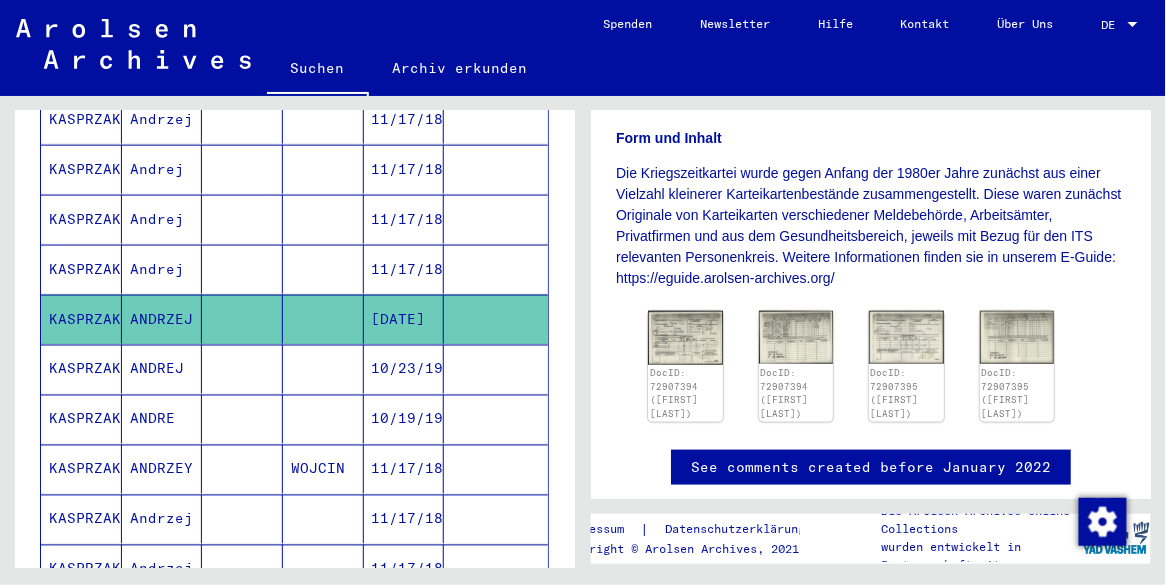 scroll, scrollTop: 640, scrollLeft: 0, axis: vertical 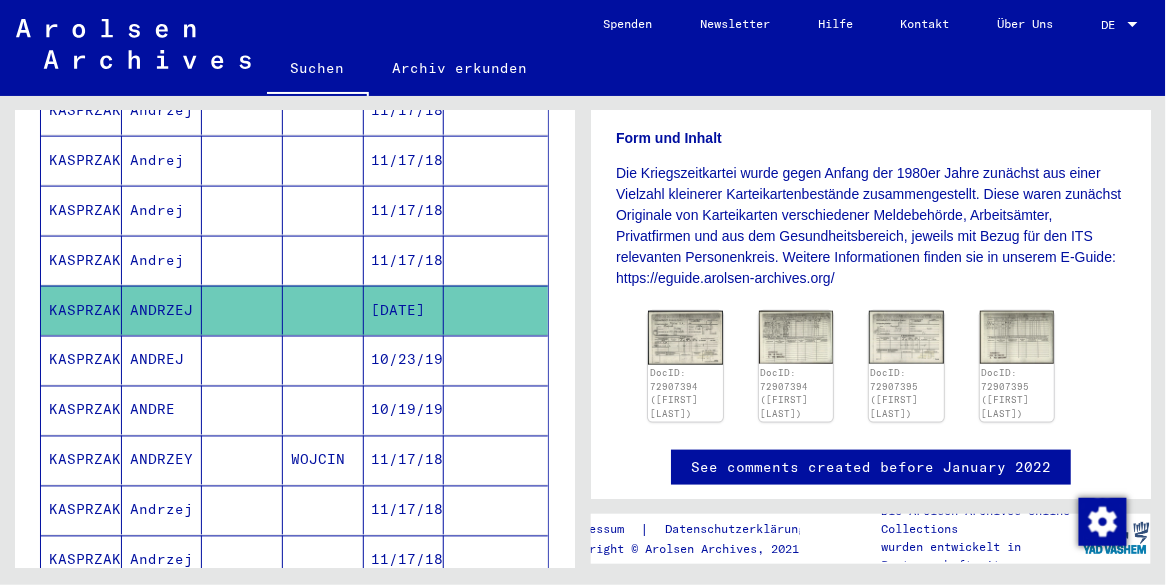click at bounding box center (496, 410) 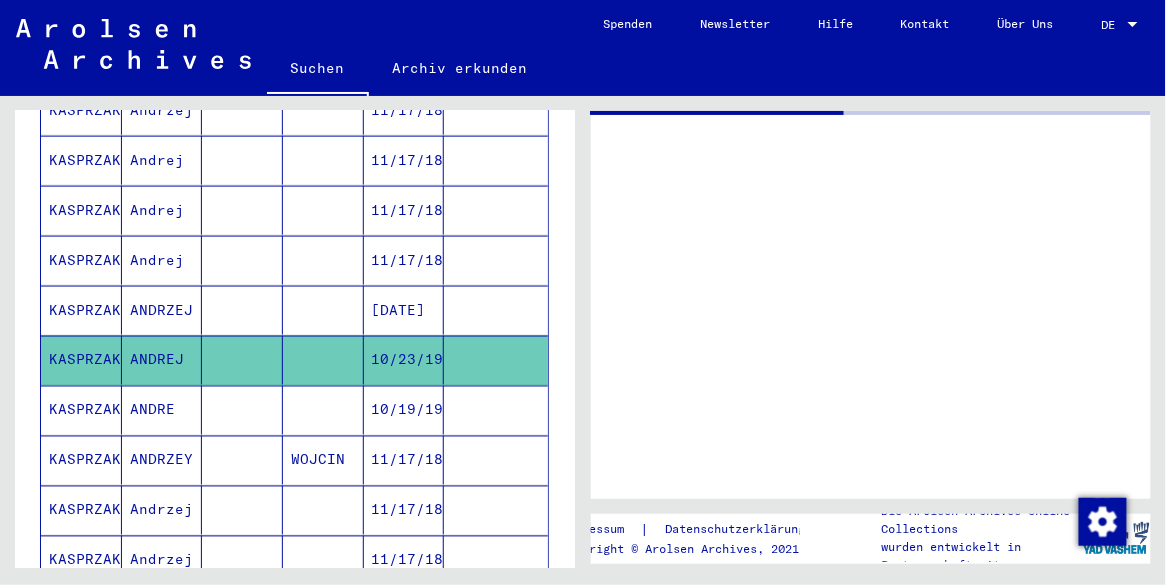 scroll, scrollTop: 0, scrollLeft: 0, axis: both 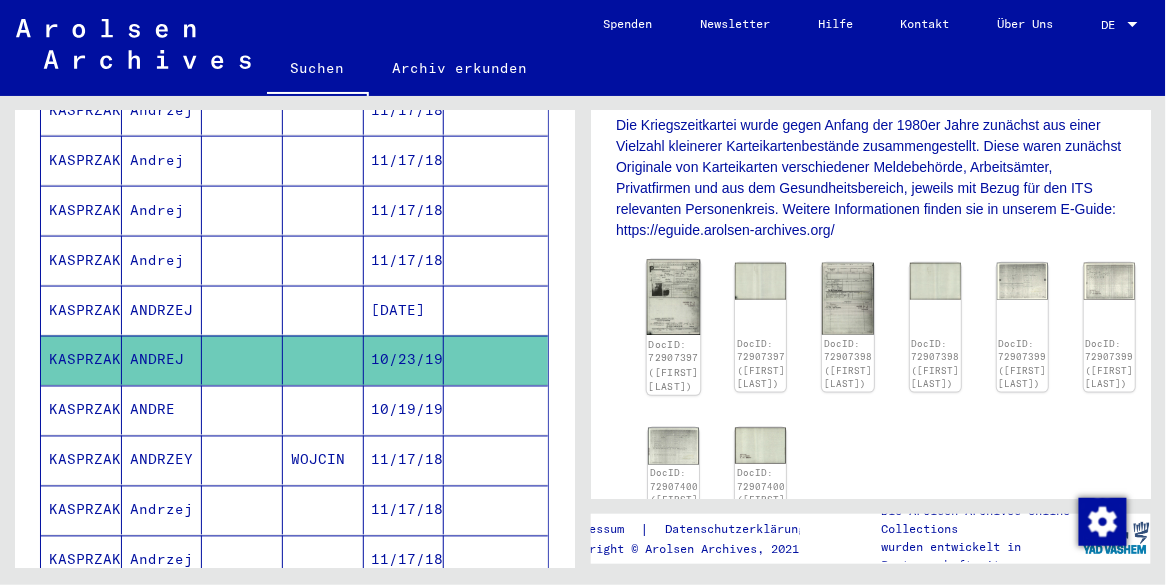 click 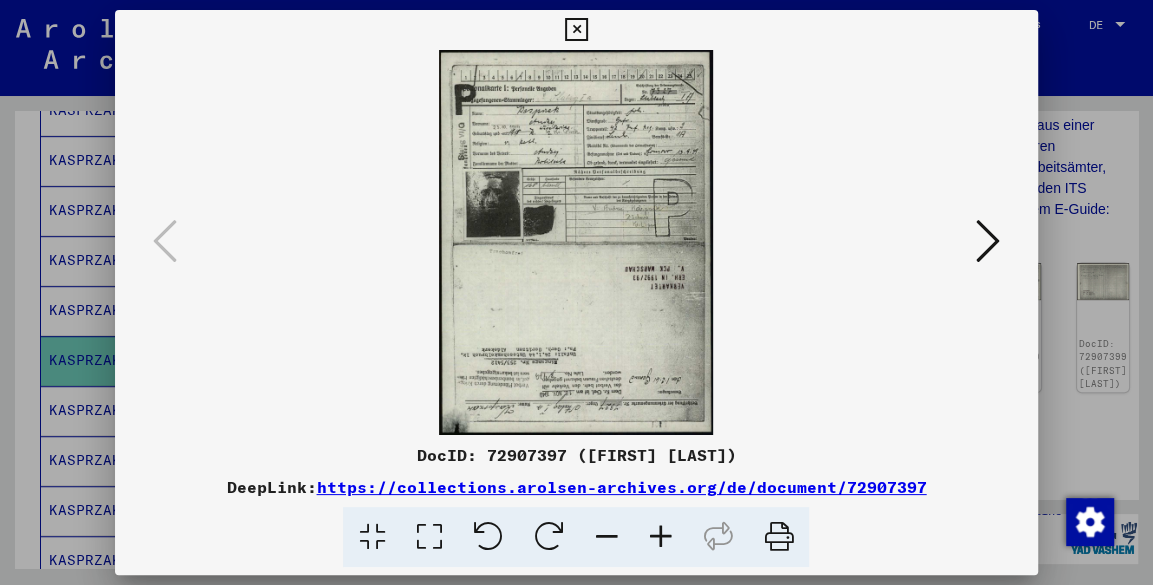 click at bounding box center [660, 537] 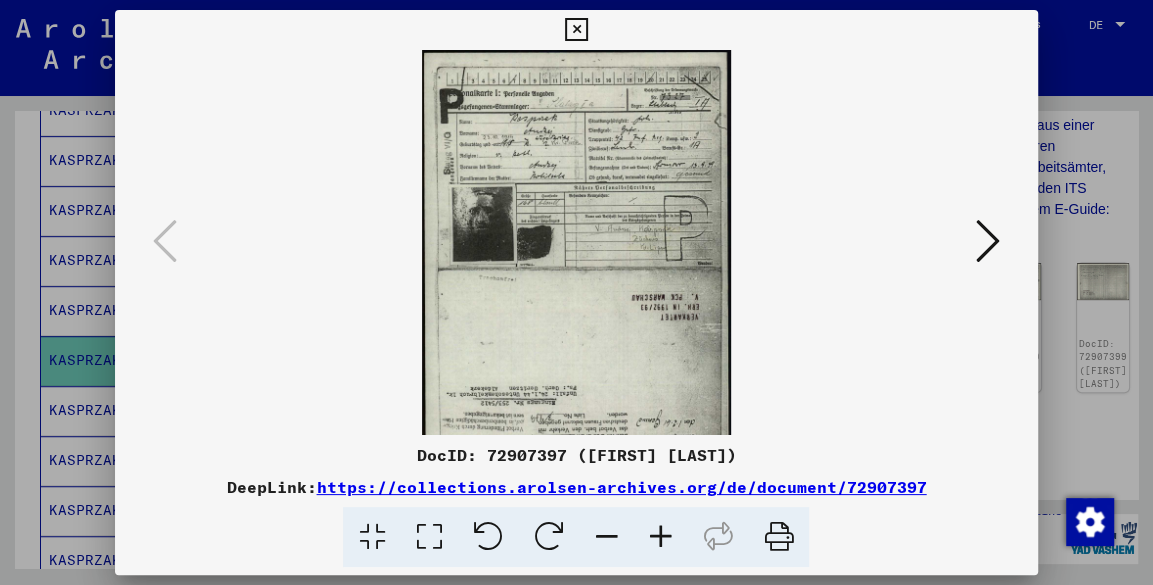 click at bounding box center [660, 537] 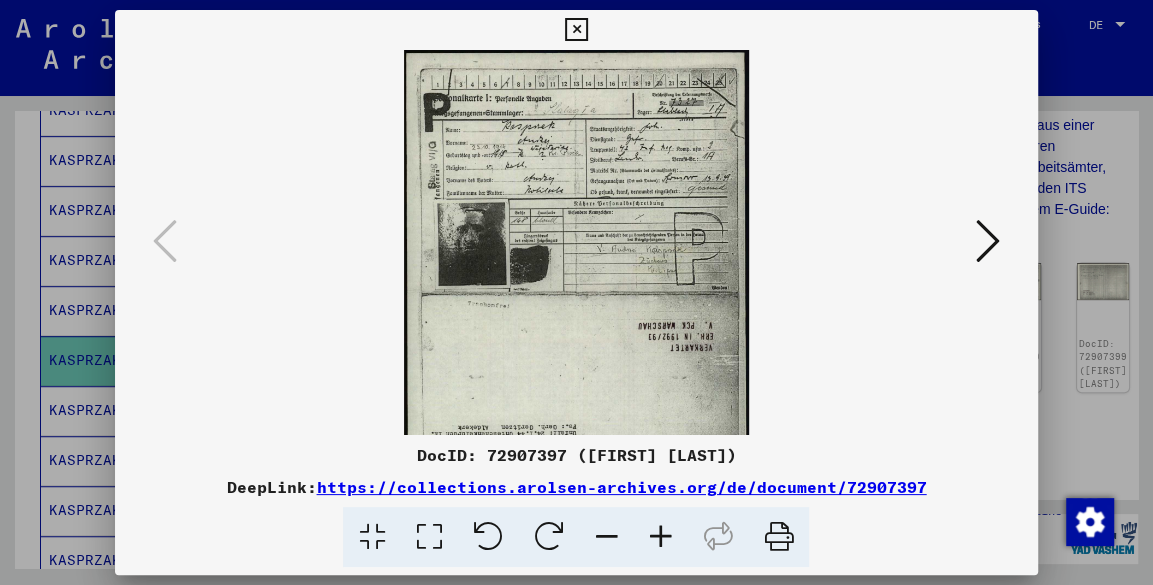 click at bounding box center (660, 537) 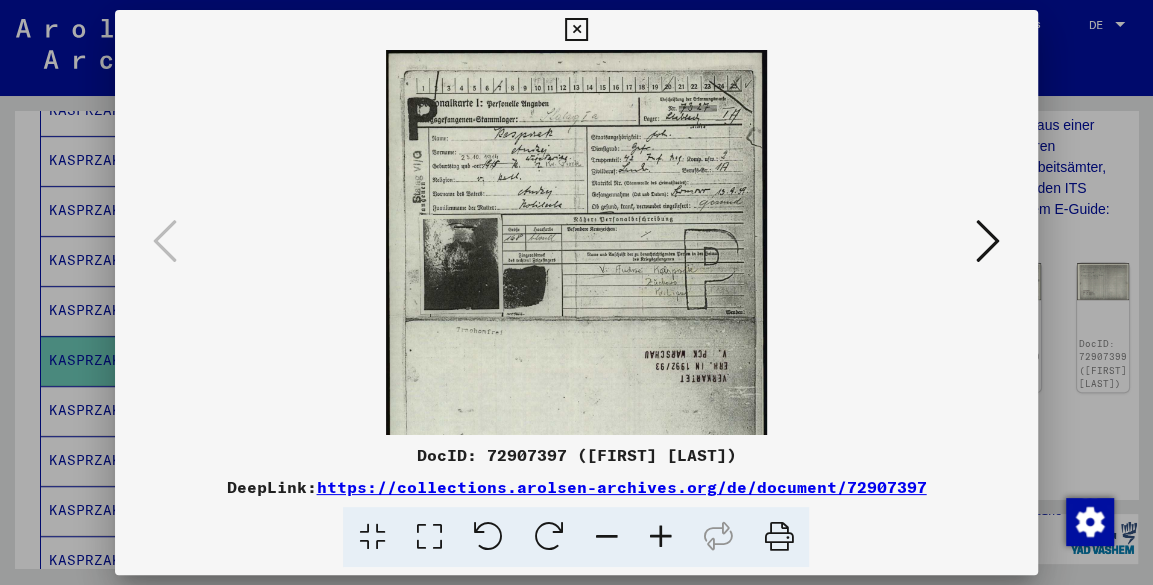 click at bounding box center [660, 537] 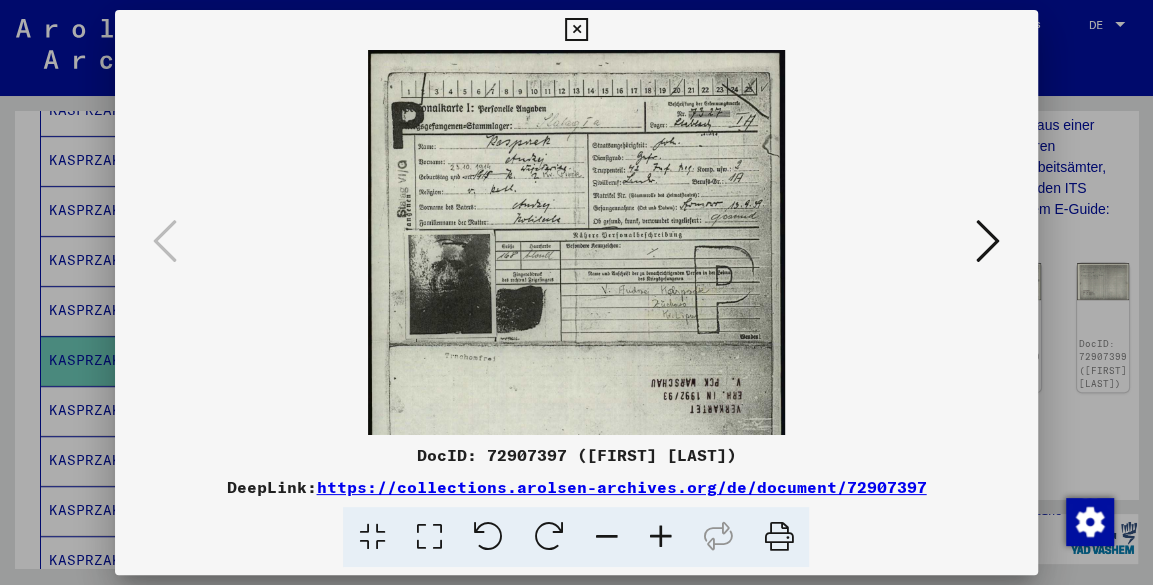 click at bounding box center [660, 537] 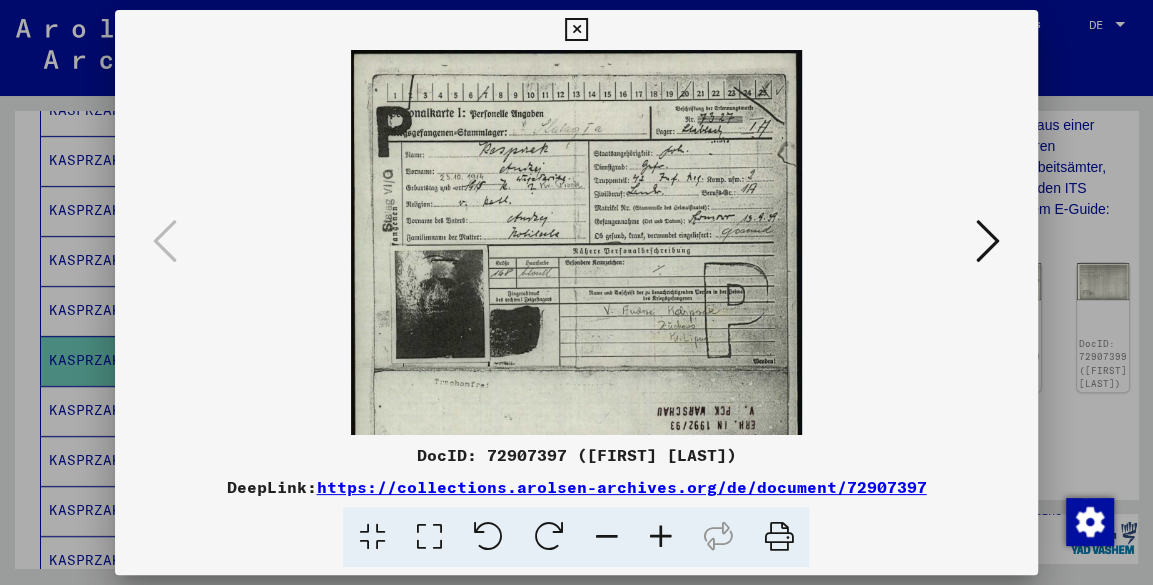 click at bounding box center [576, 30] 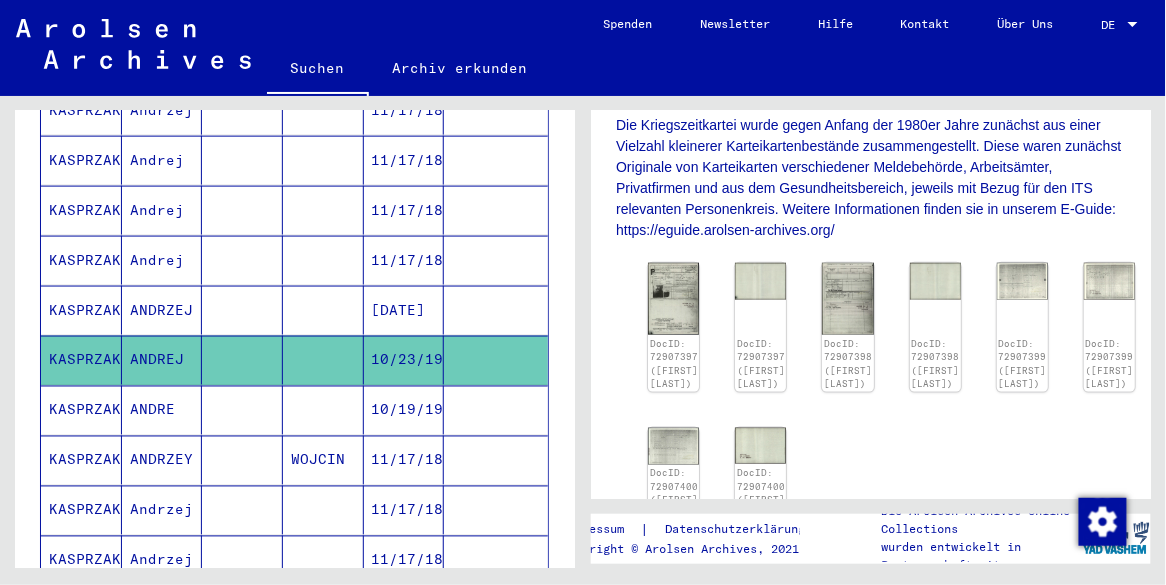 click at bounding box center (496, 460) 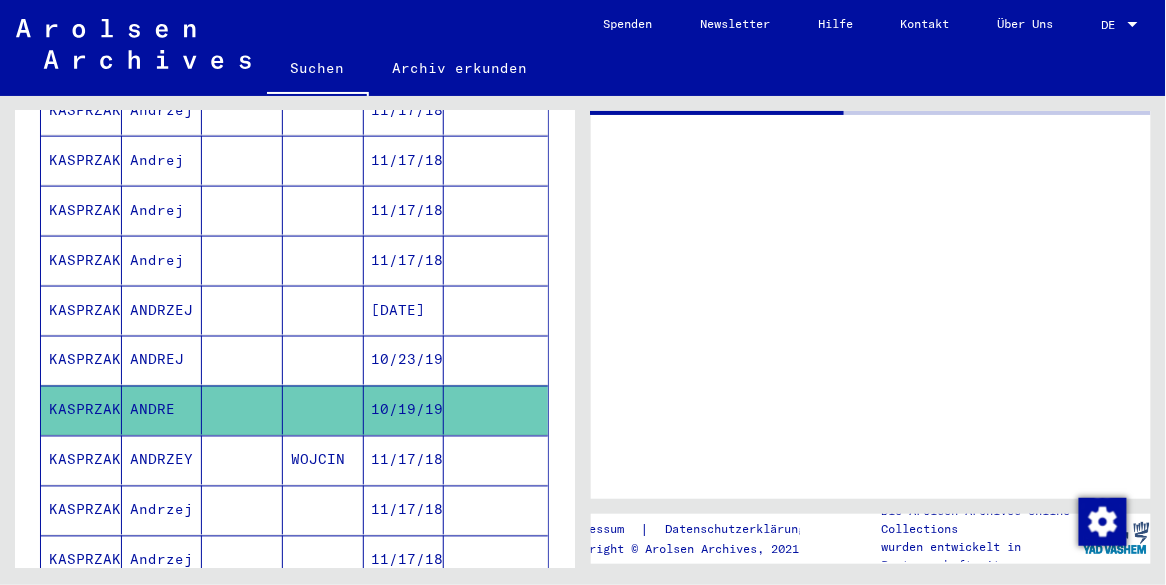 scroll, scrollTop: 0, scrollLeft: 0, axis: both 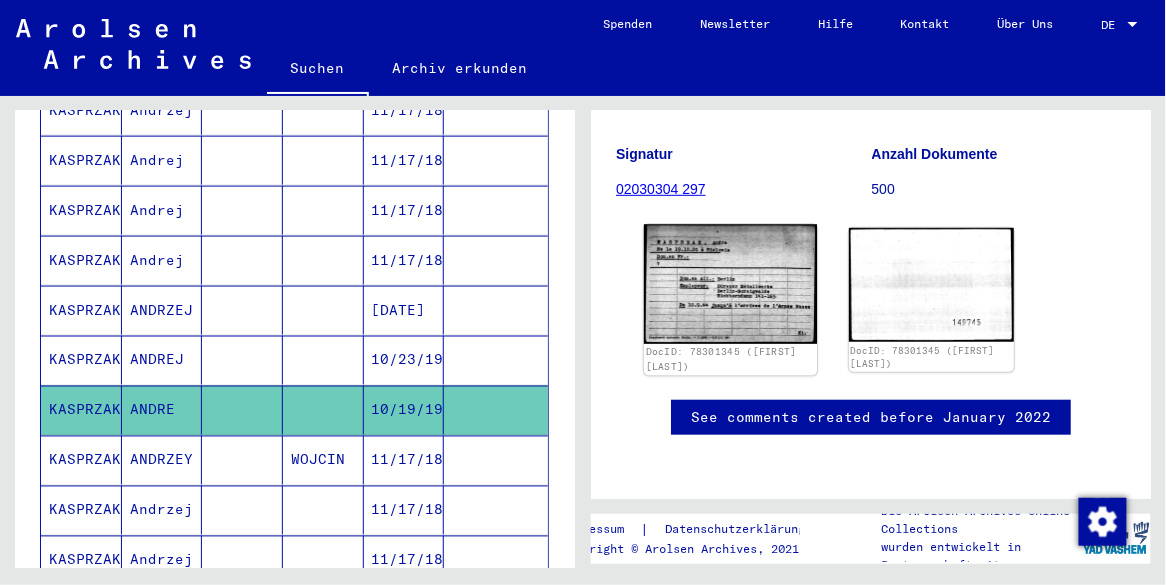 click 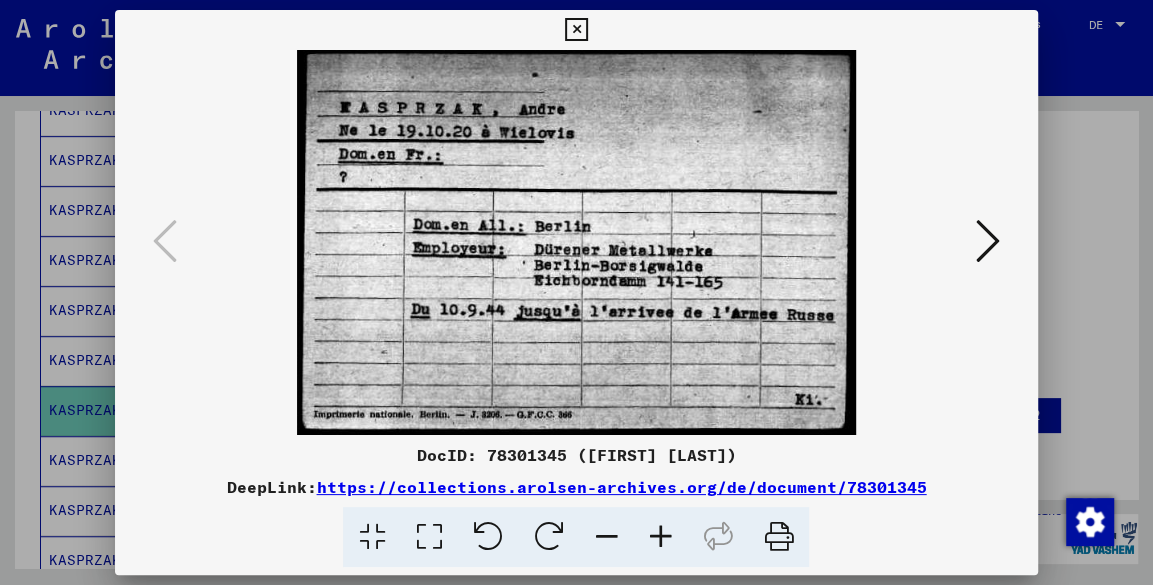 click at bounding box center [576, 30] 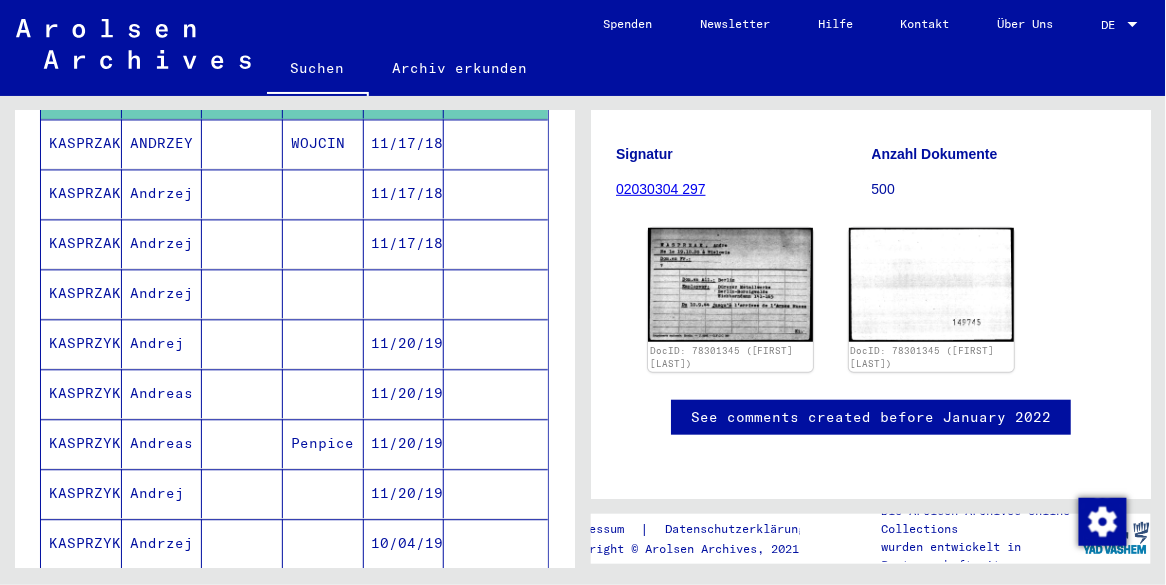 scroll, scrollTop: 1020, scrollLeft: 0, axis: vertical 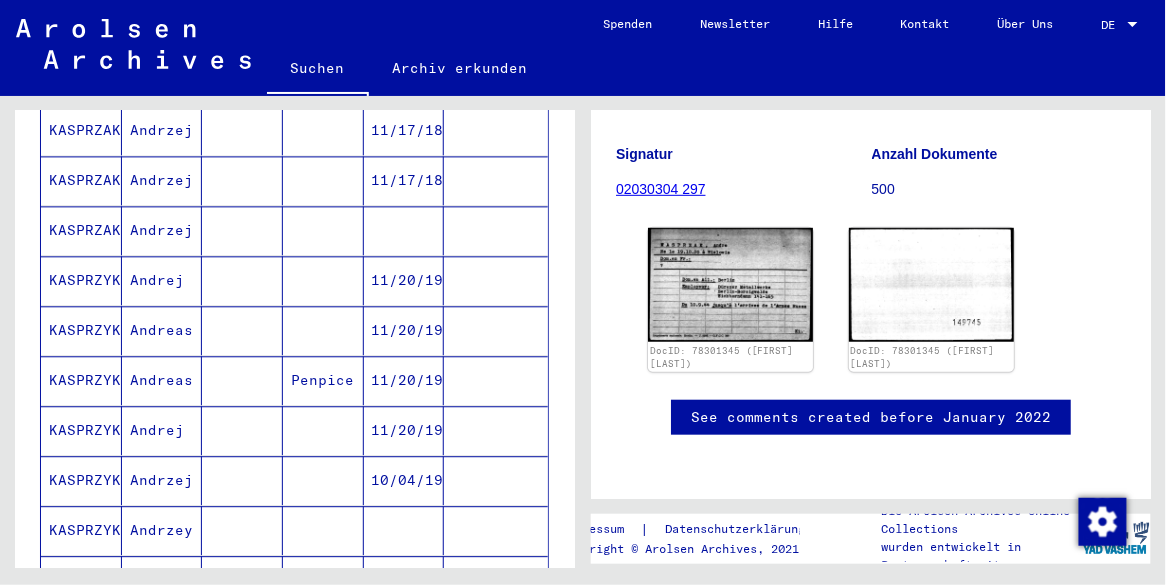 click on "11/20/1913" at bounding box center (404, 330) 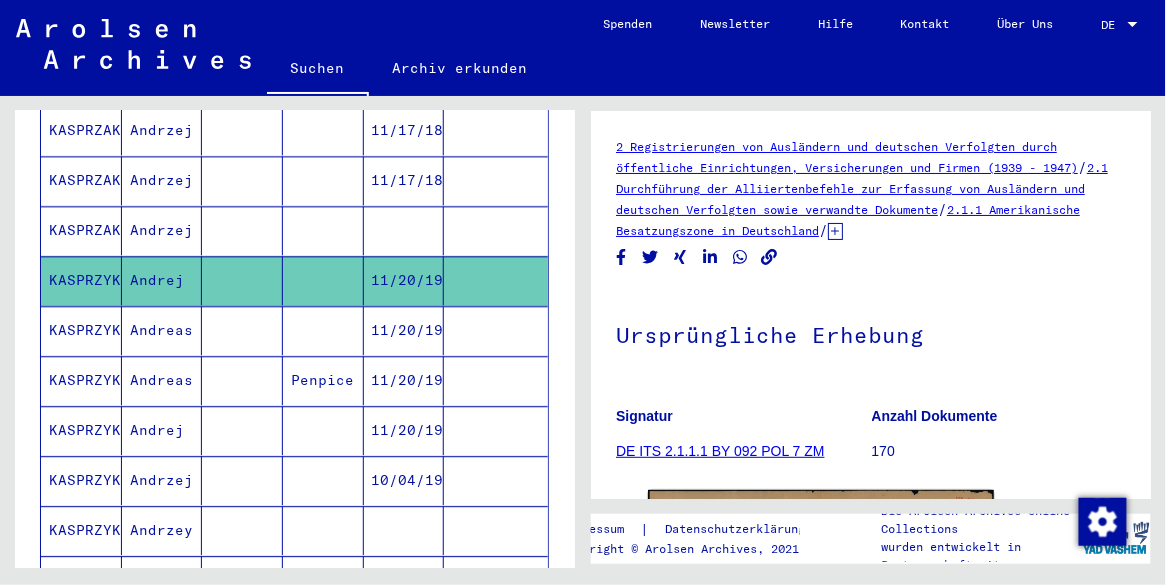 scroll, scrollTop: 0, scrollLeft: 0, axis: both 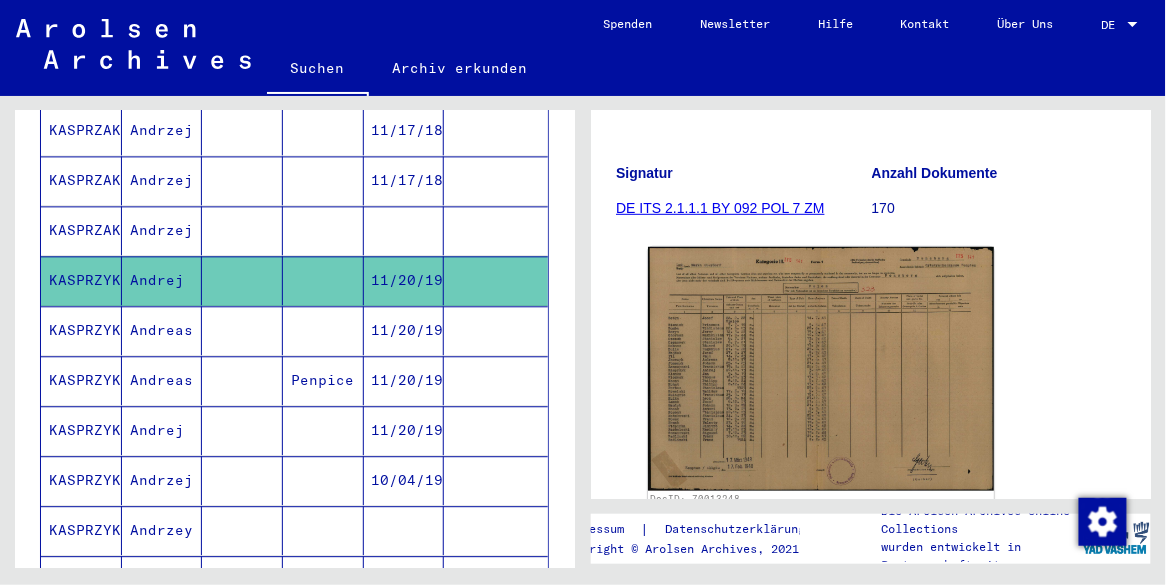 click on "Penpice" at bounding box center (323, 430) 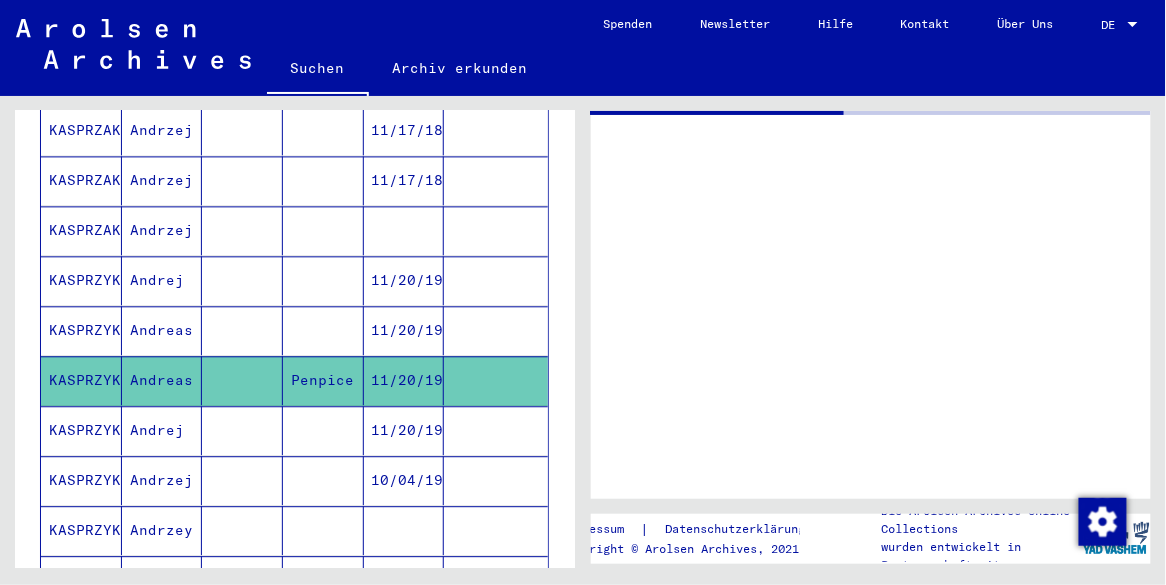 scroll, scrollTop: 0, scrollLeft: 0, axis: both 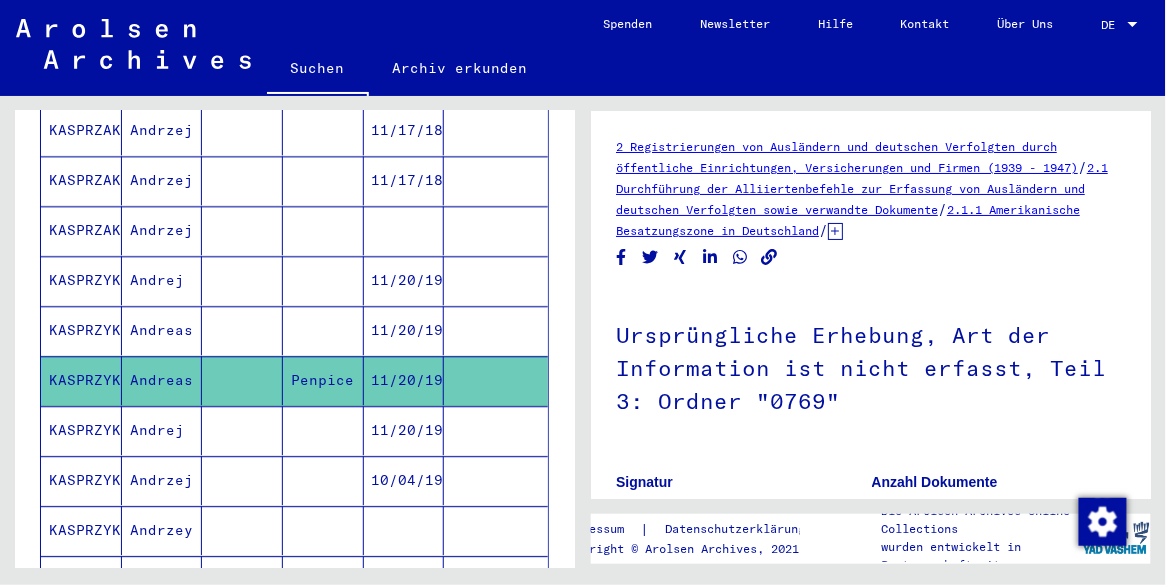 click at bounding box center [323, 380] 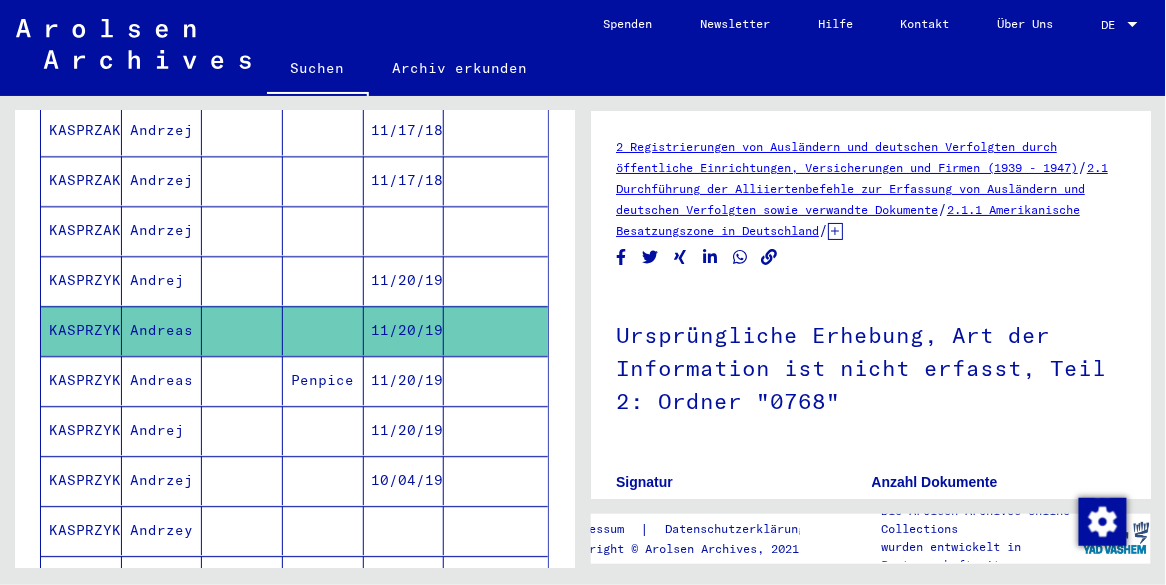 scroll, scrollTop: 0, scrollLeft: 0, axis: both 